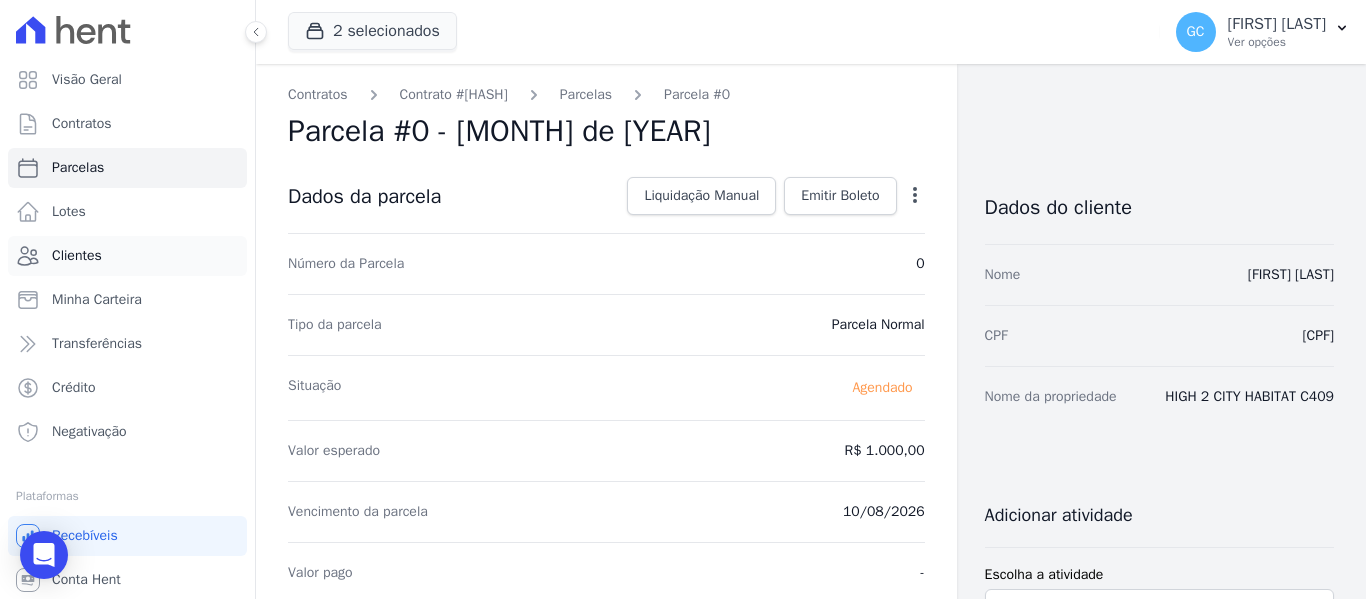 scroll, scrollTop: 0, scrollLeft: 0, axis: both 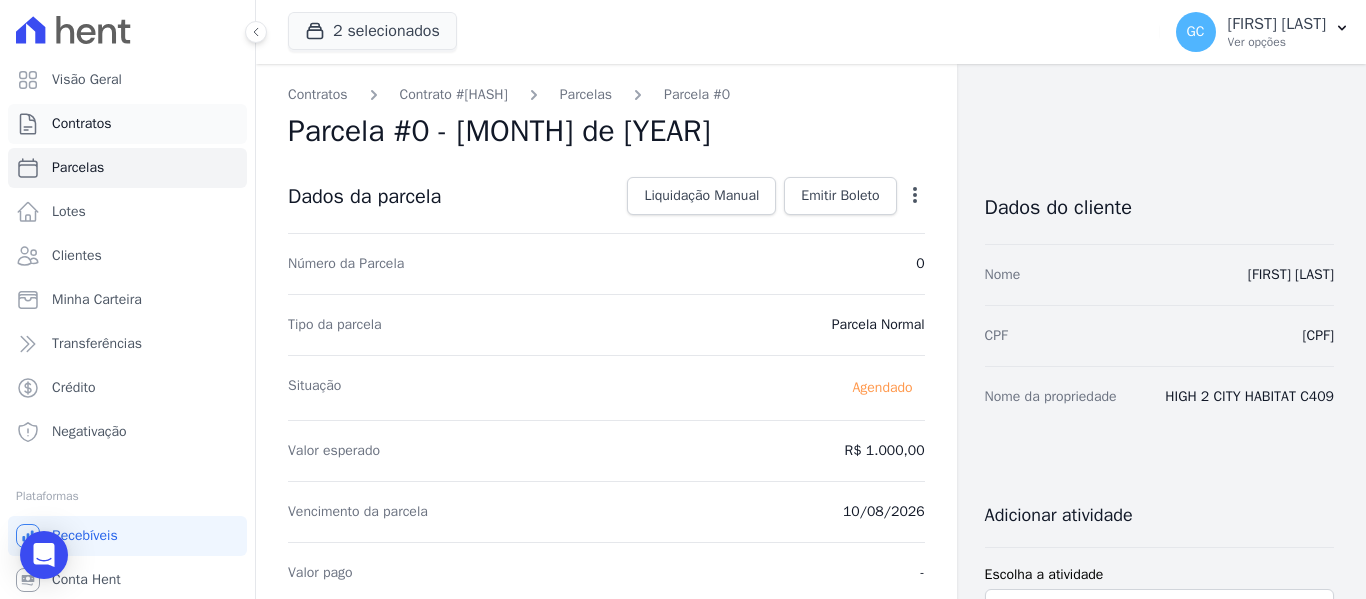 click on "Contratos" at bounding box center [82, 124] 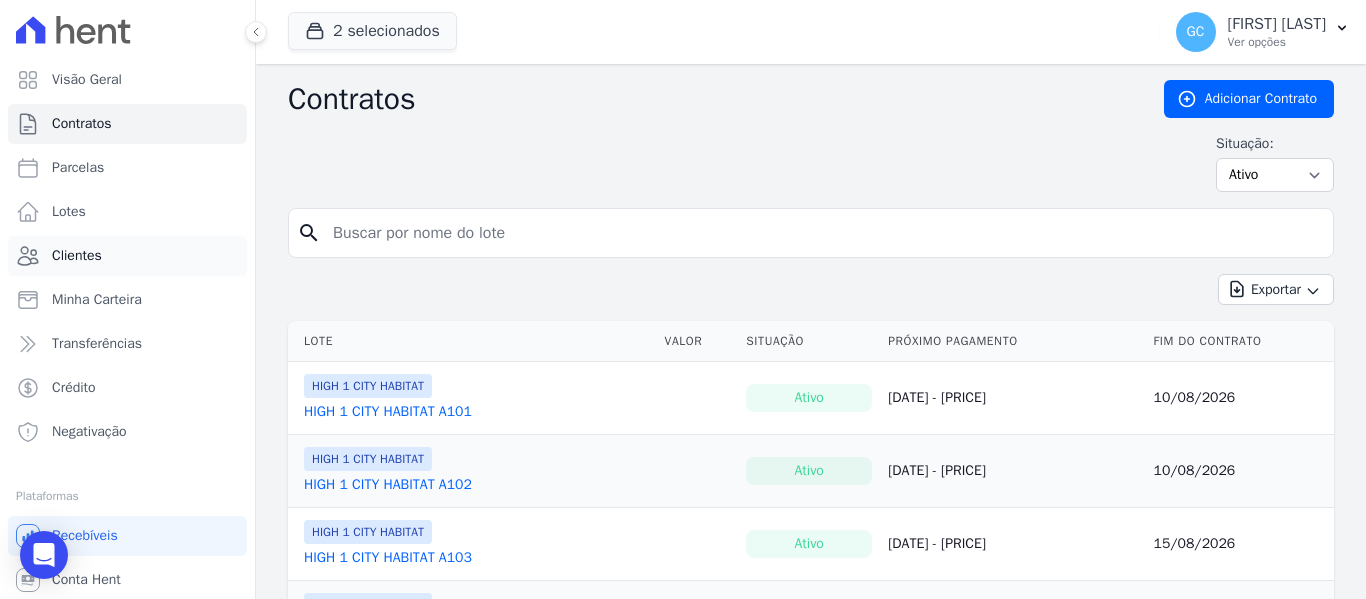 click on "Clientes" at bounding box center (77, 256) 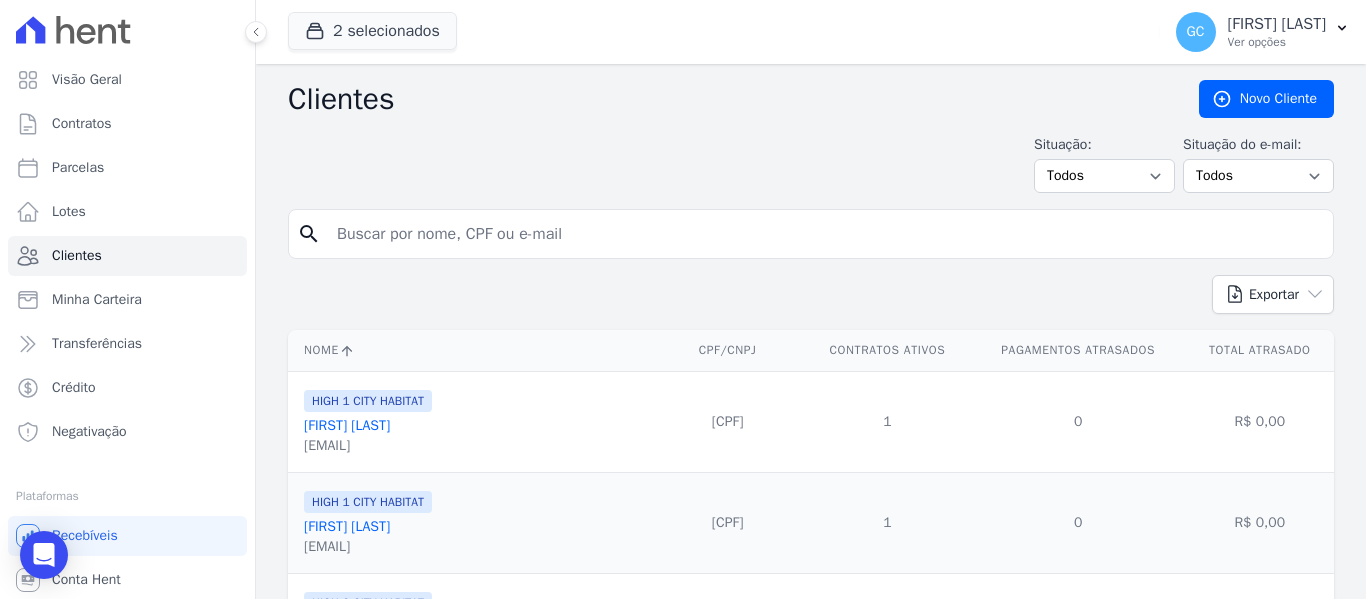 click at bounding box center (825, 234) 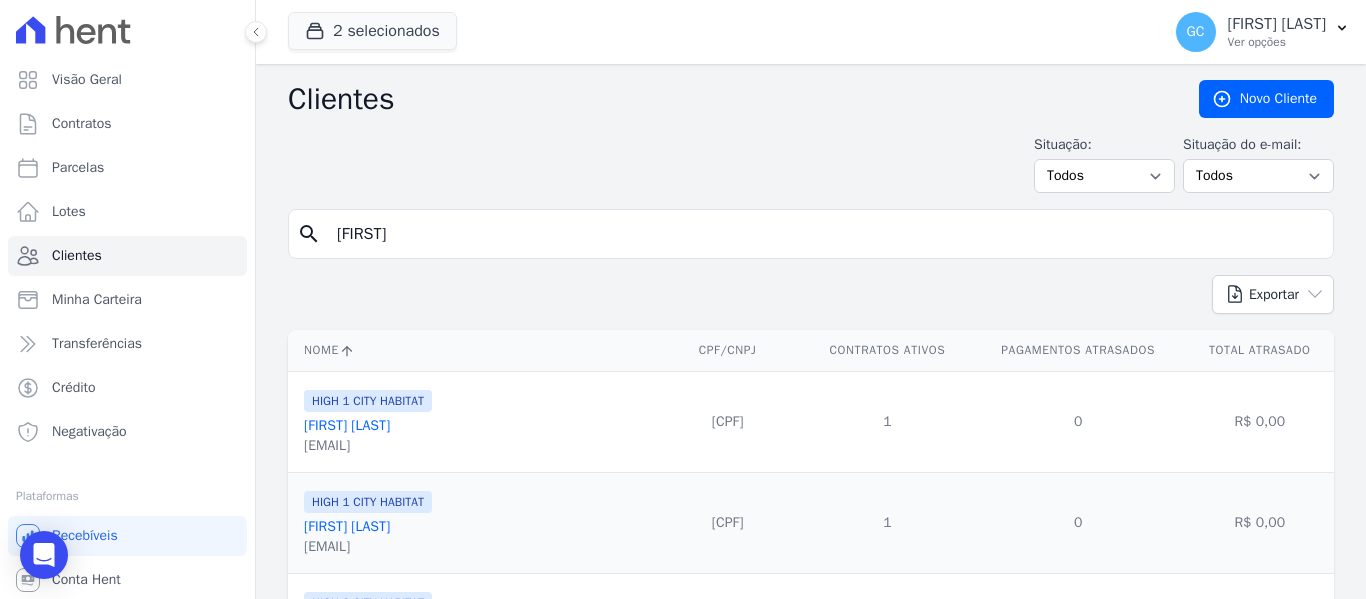 type on "[FIRST]" 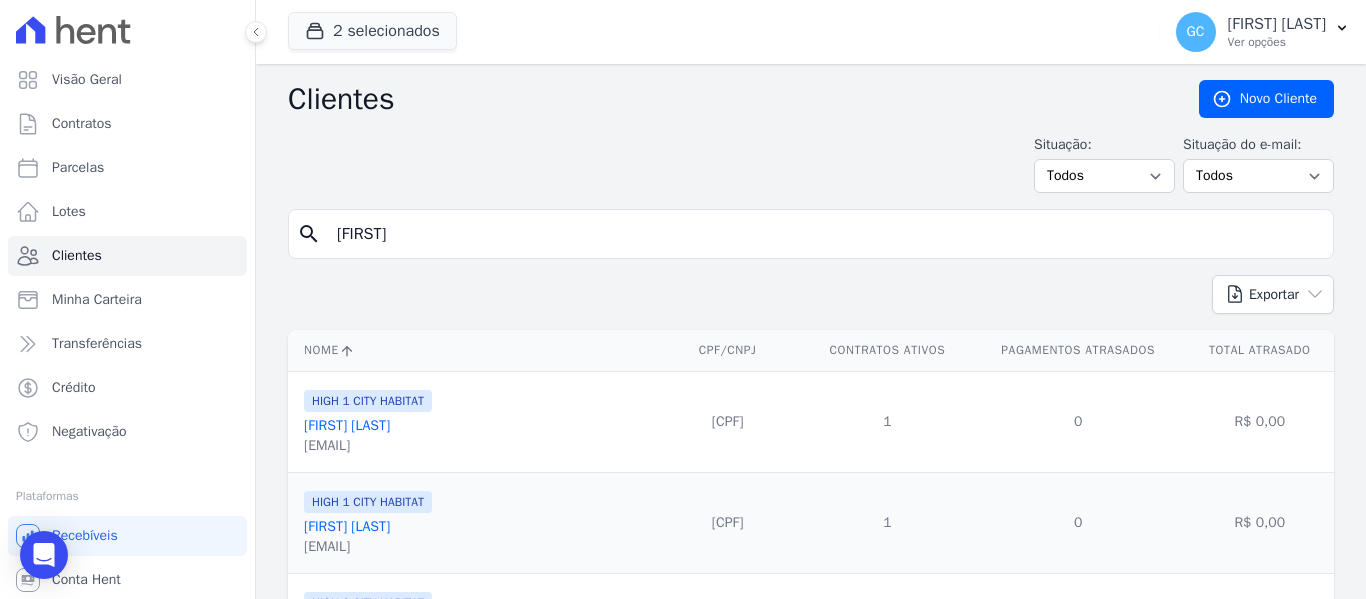click on "[FIRST]" at bounding box center (825, 234) 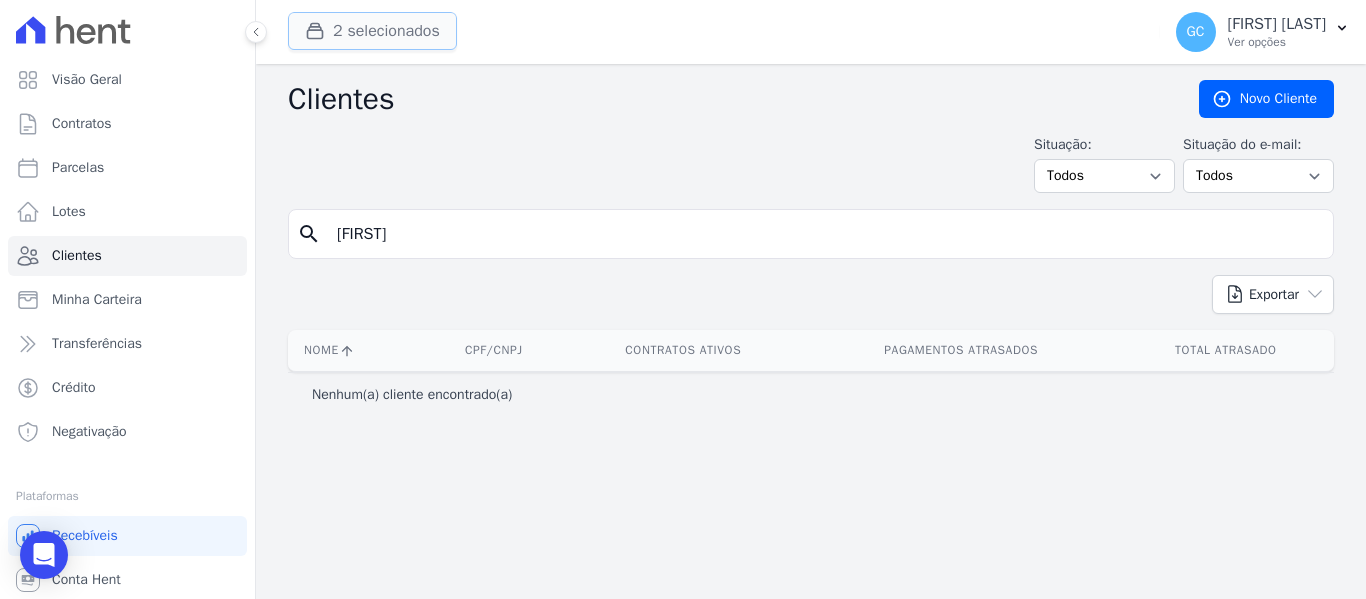 click on "2 selecionados" at bounding box center [372, 31] 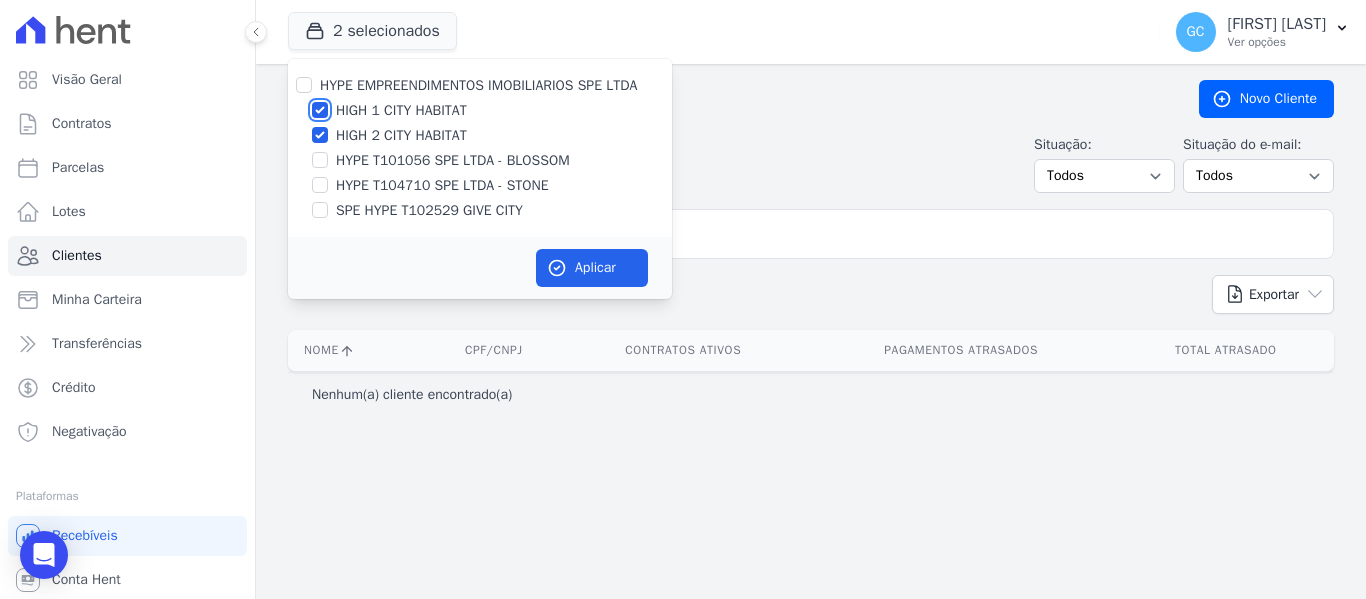 click on "HIGH 1 CITY HABITAT" at bounding box center [320, 110] 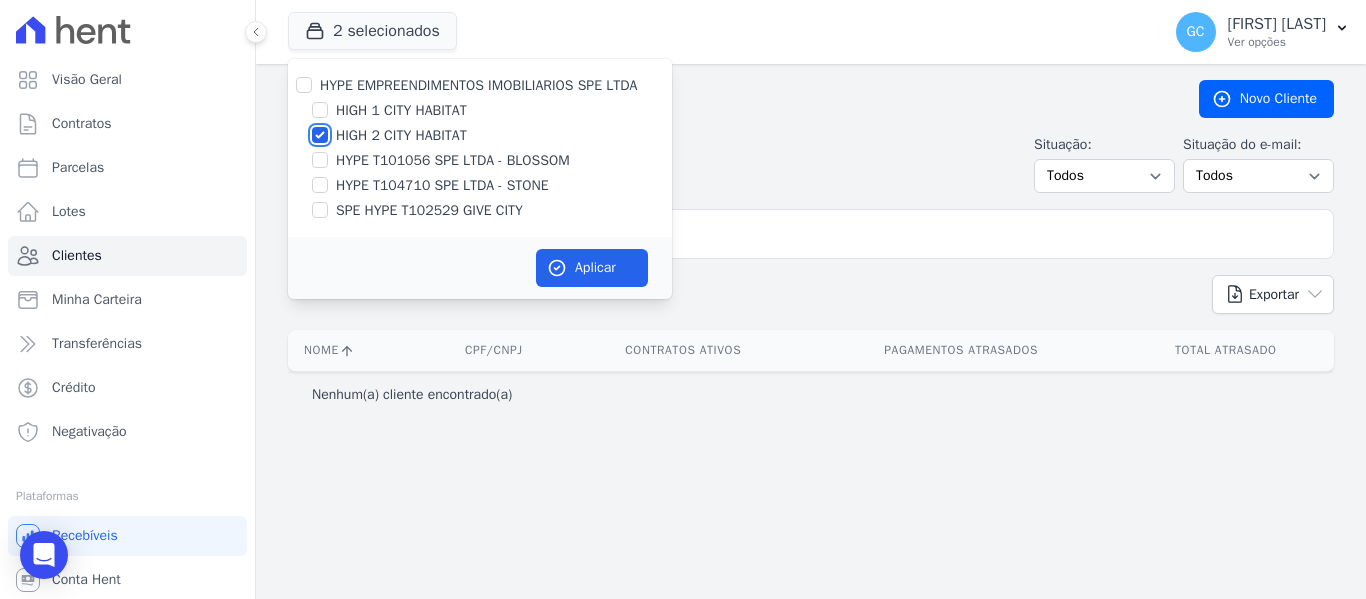 click on "HIGH 2 CITY HABITAT" at bounding box center (320, 135) 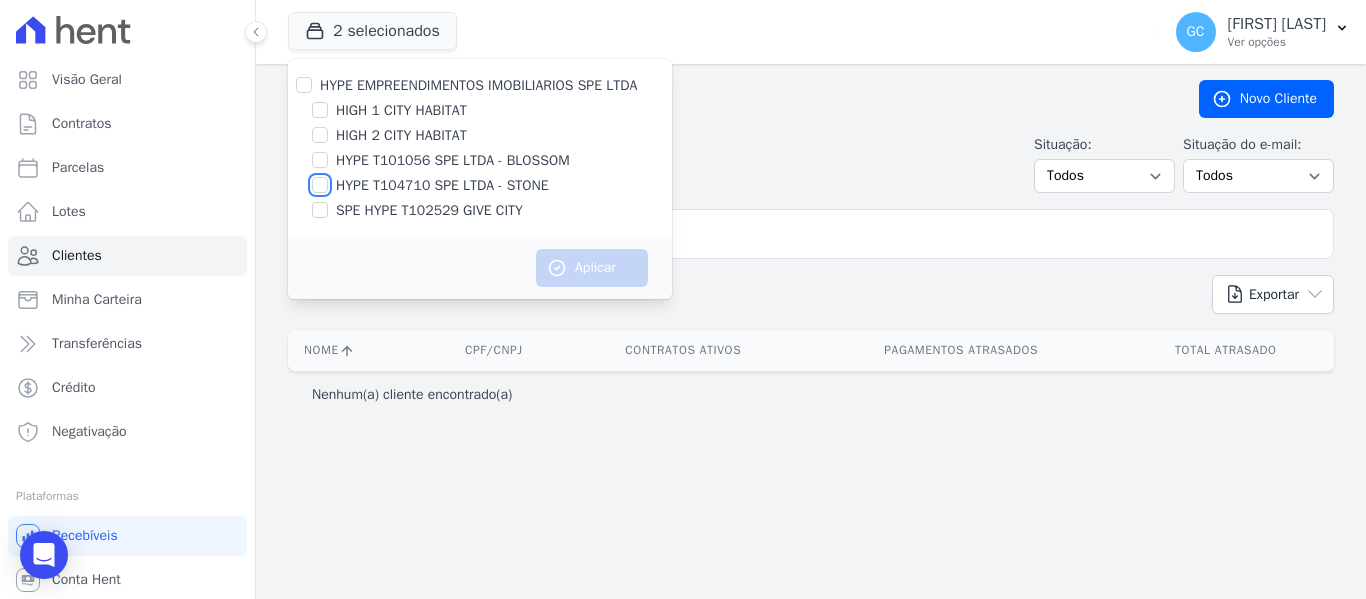 click on "HYPE T104710 SPE LTDA - STONE" at bounding box center [320, 185] 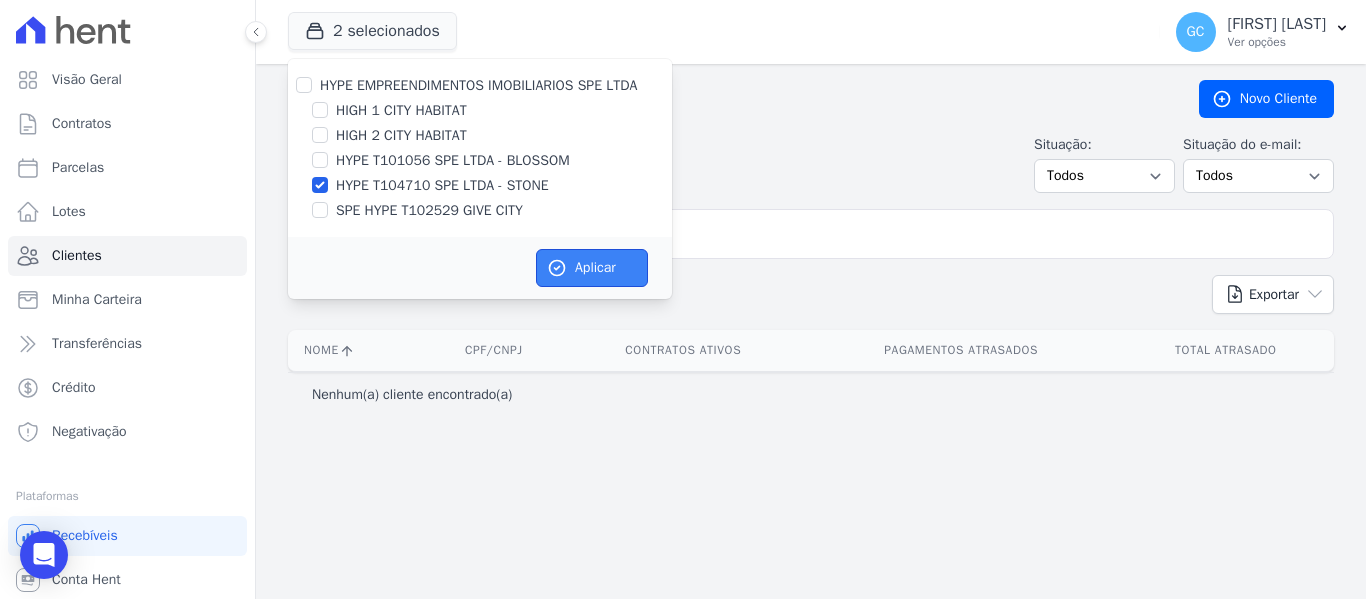 click on "Aplicar" at bounding box center (592, 268) 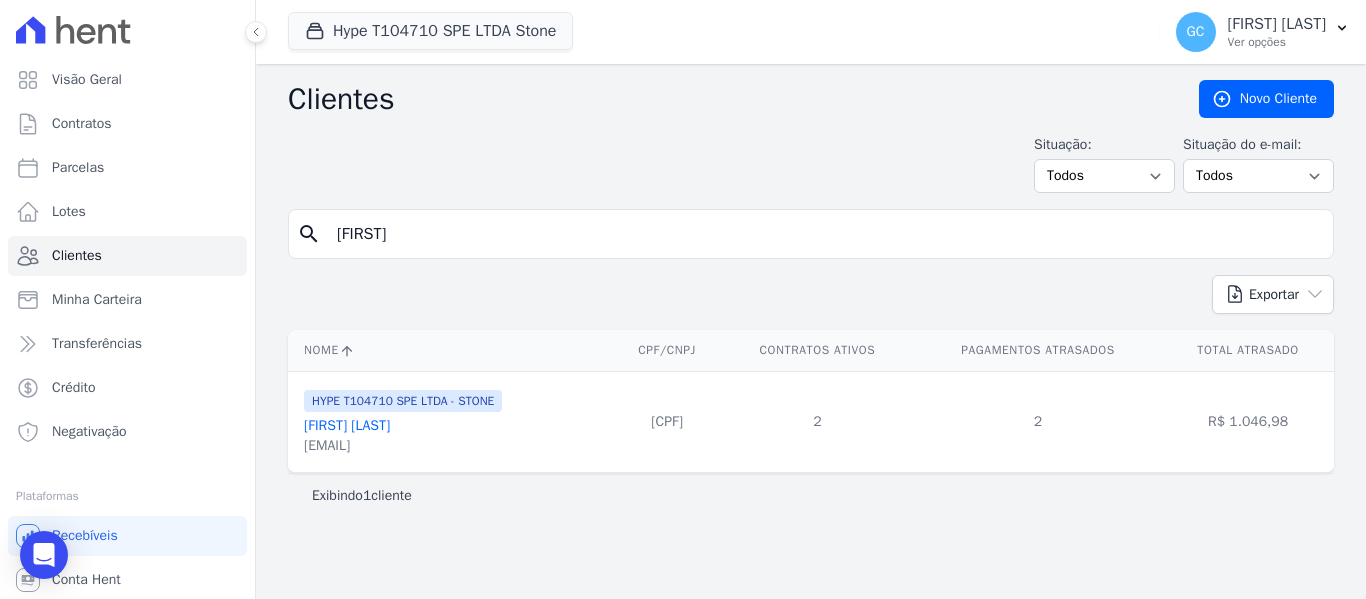 click on "[FIRST] [LAST]" at bounding box center (347, 425) 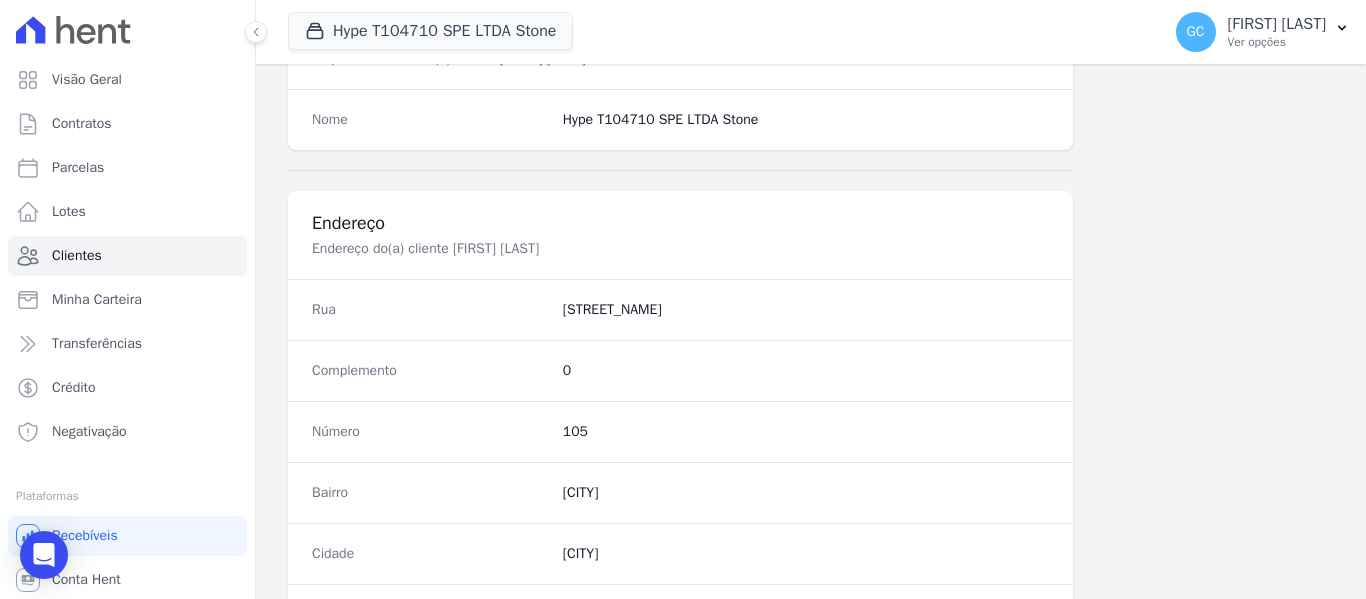 scroll, scrollTop: 1380, scrollLeft: 0, axis: vertical 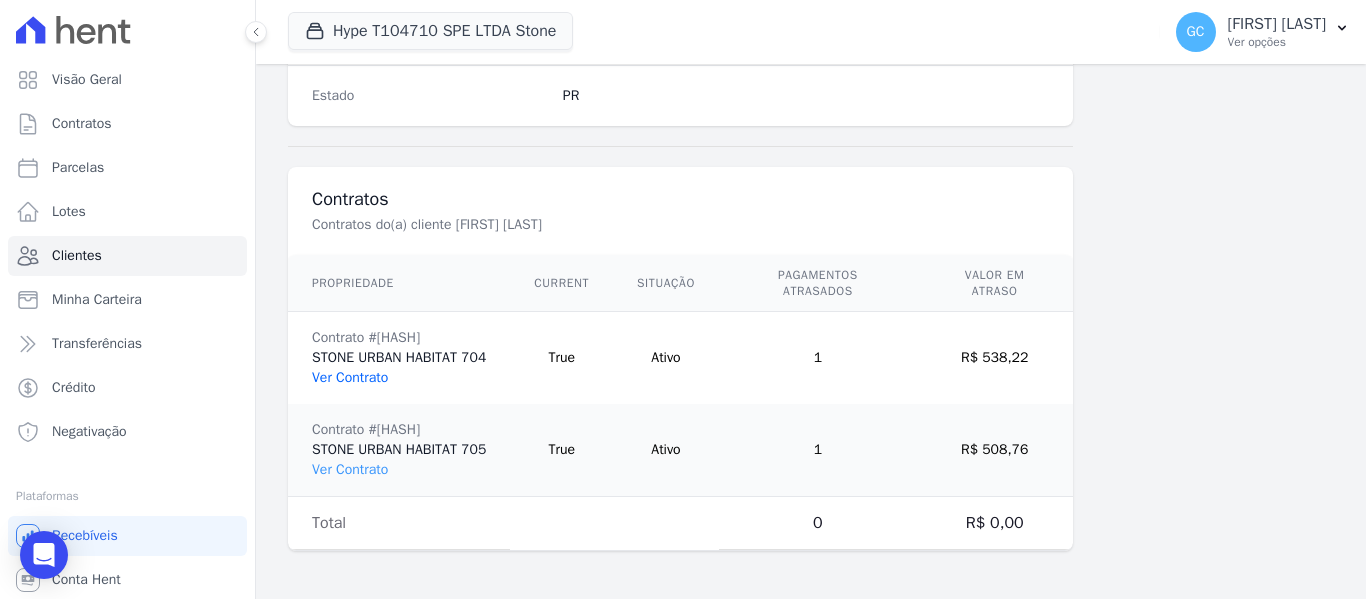 click on "Ver Contrato" at bounding box center [350, 377] 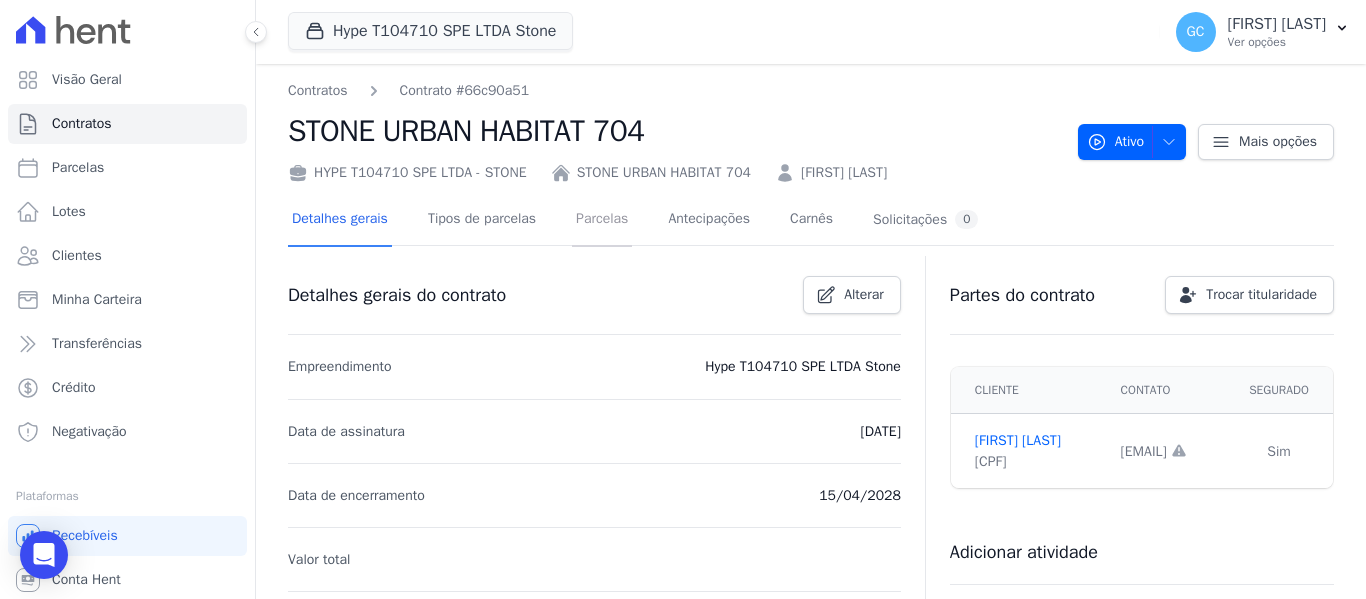click on "Parcelas" at bounding box center [602, 220] 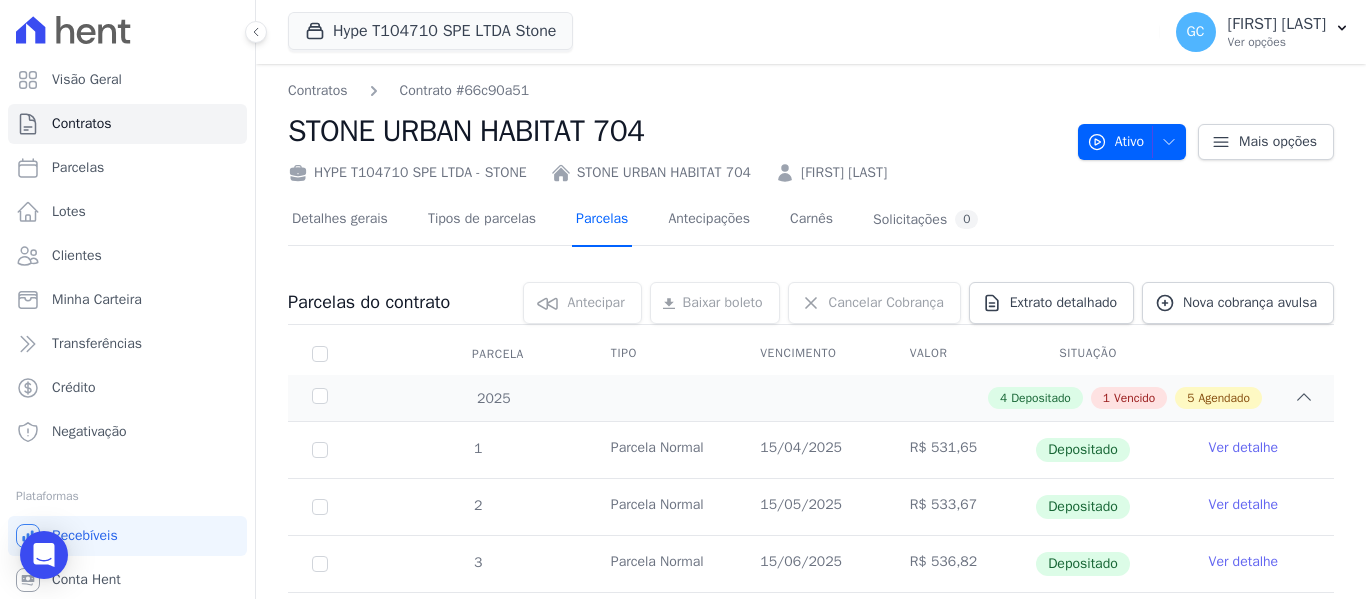 click on "Parcelas" at bounding box center (602, 220) 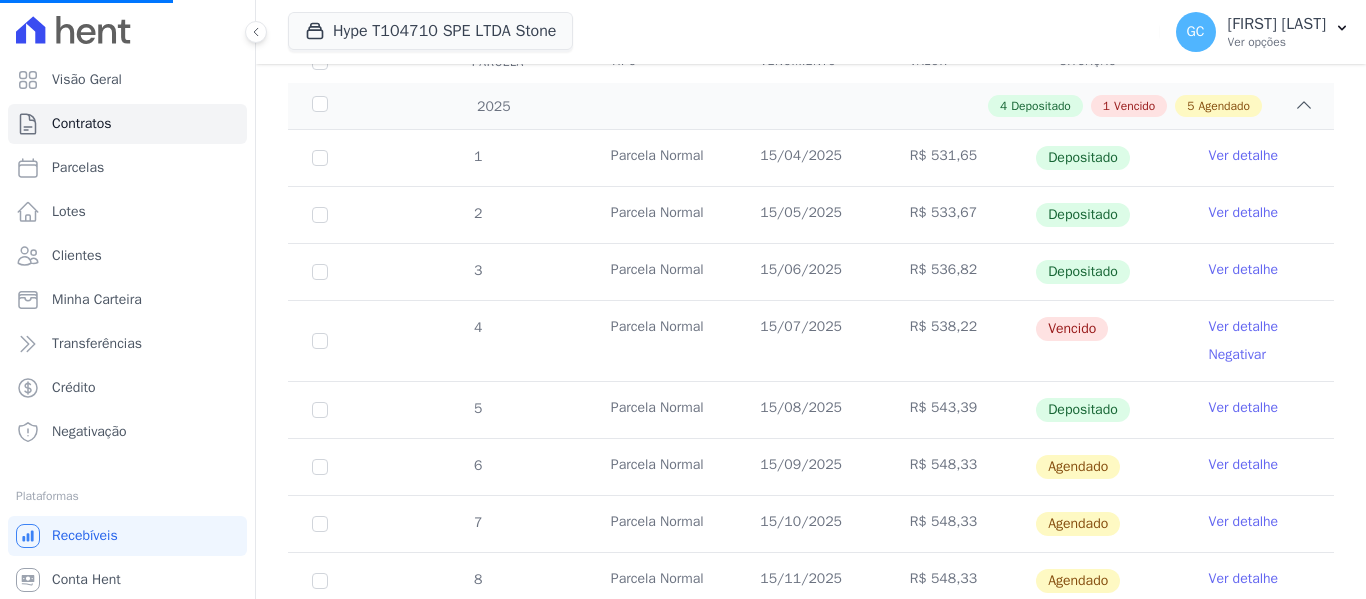 scroll, scrollTop: 300, scrollLeft: 0, axis: vertical 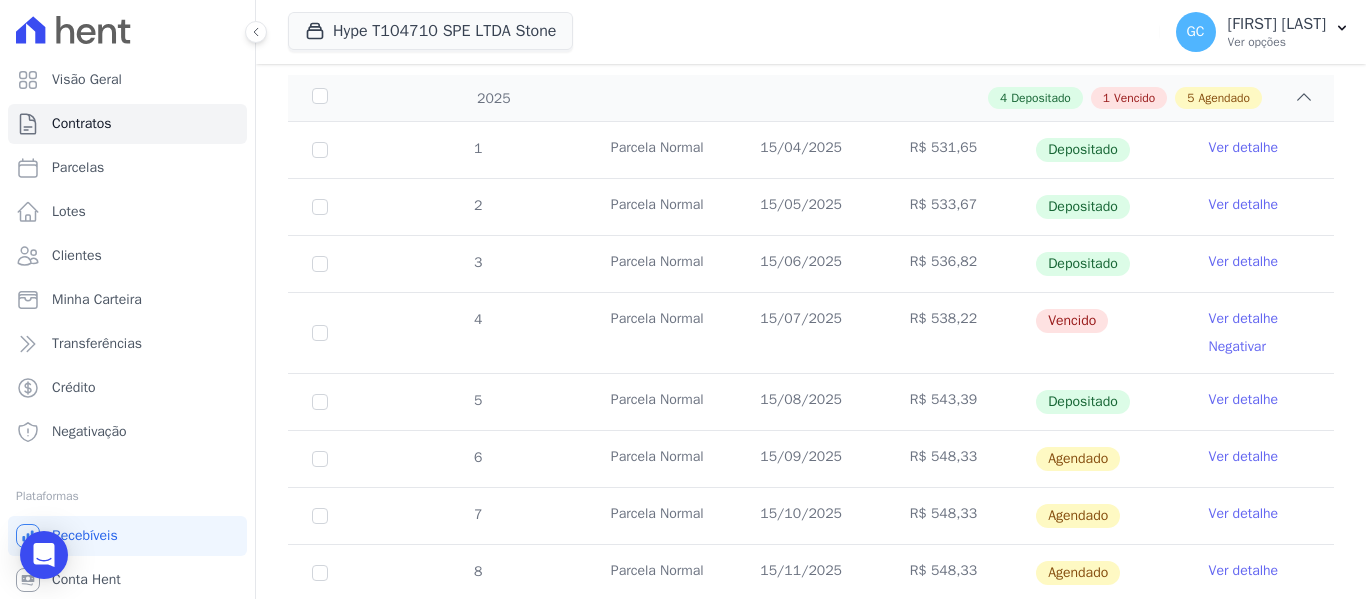 click on "Ver detalhe" at bounding box center (1244, 319) 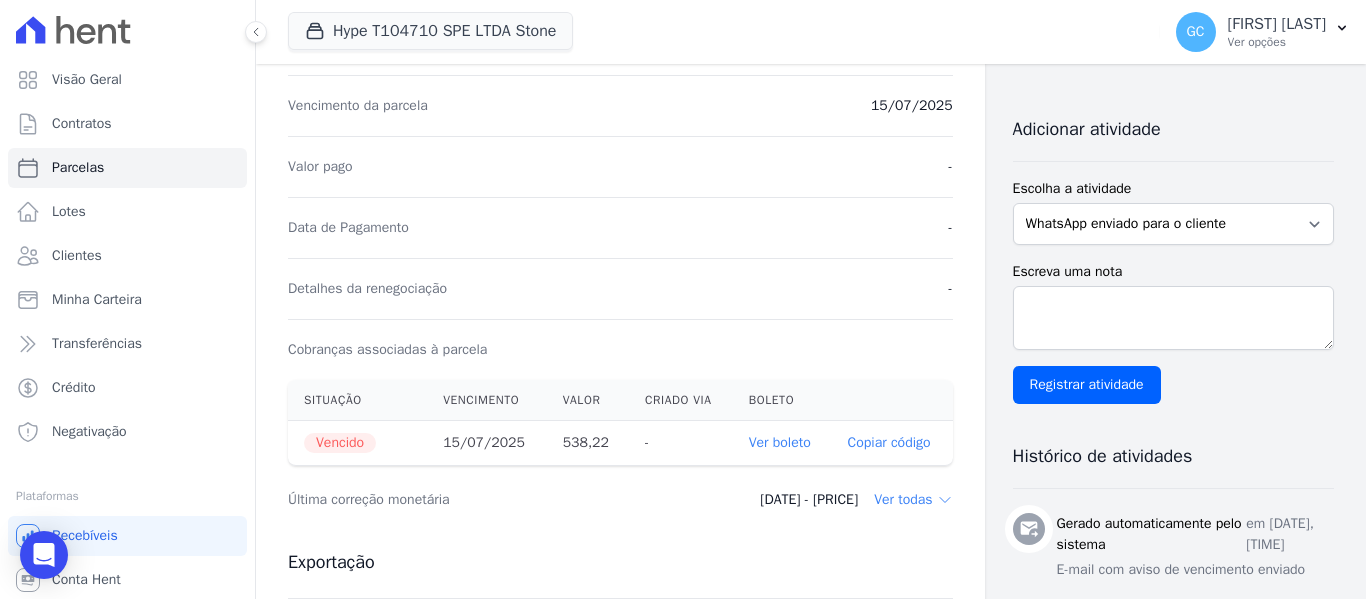 scroll, scrollTop: 374, scrollLeft: 0, axis: vertical 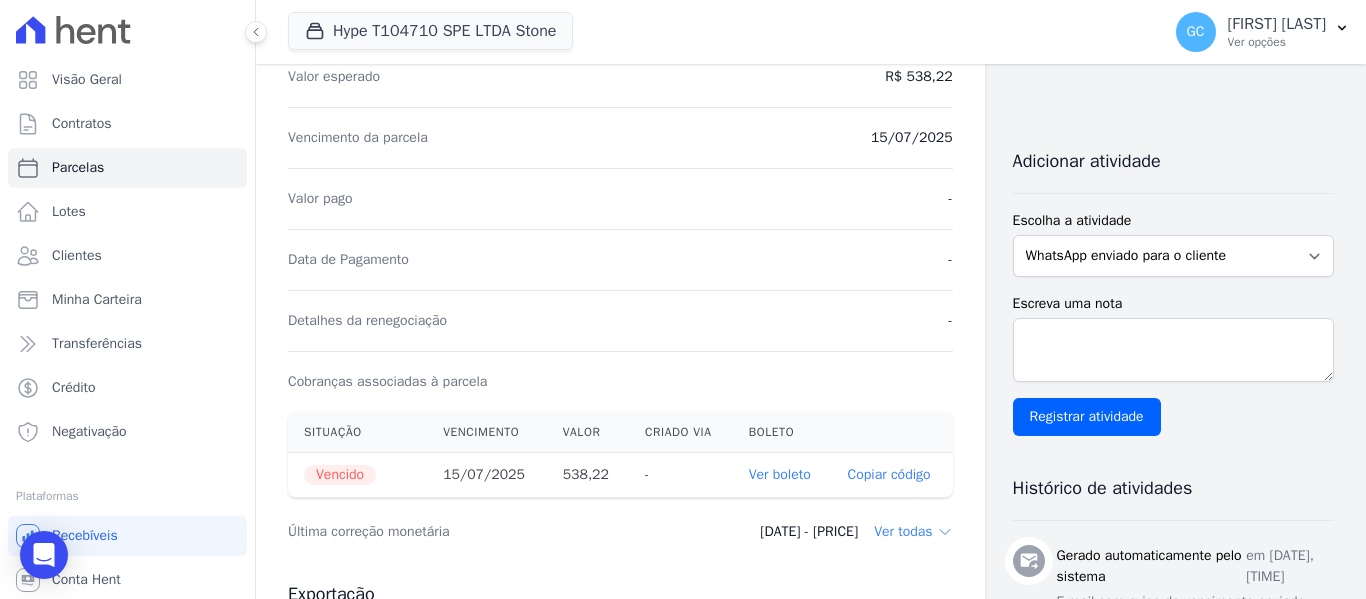 click on "Ver boleto" at bounding box center (780, 474) 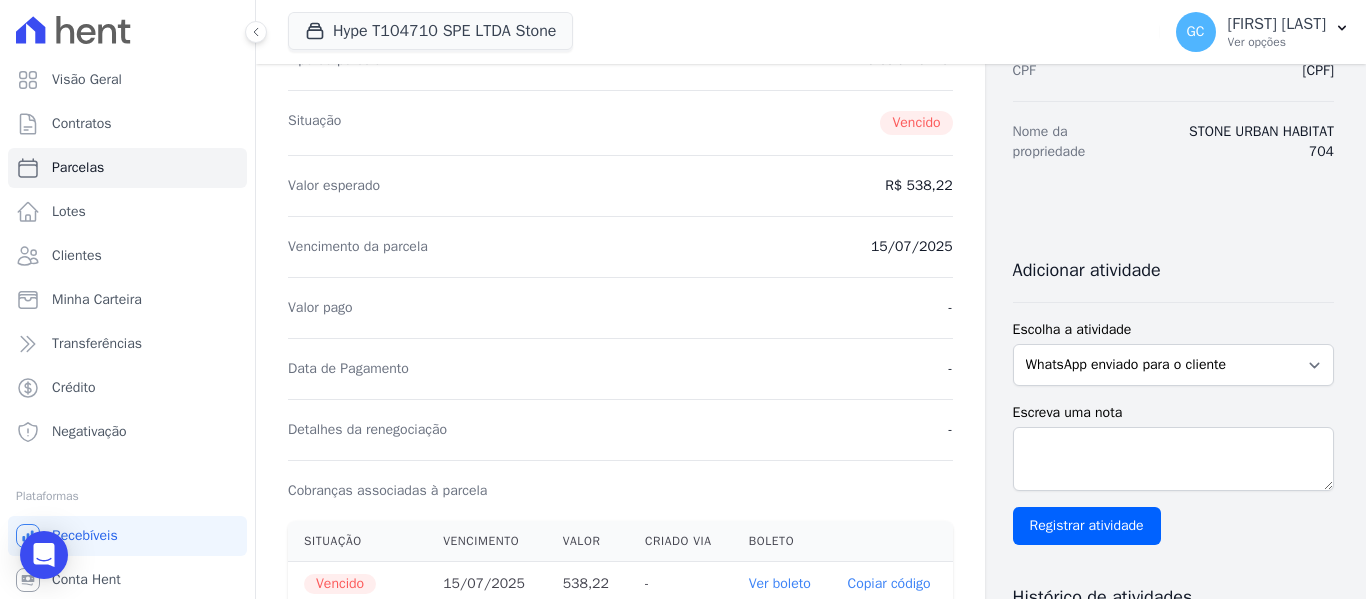 scroll, scrollTop: 0, scrollLeft: 0, axis: both 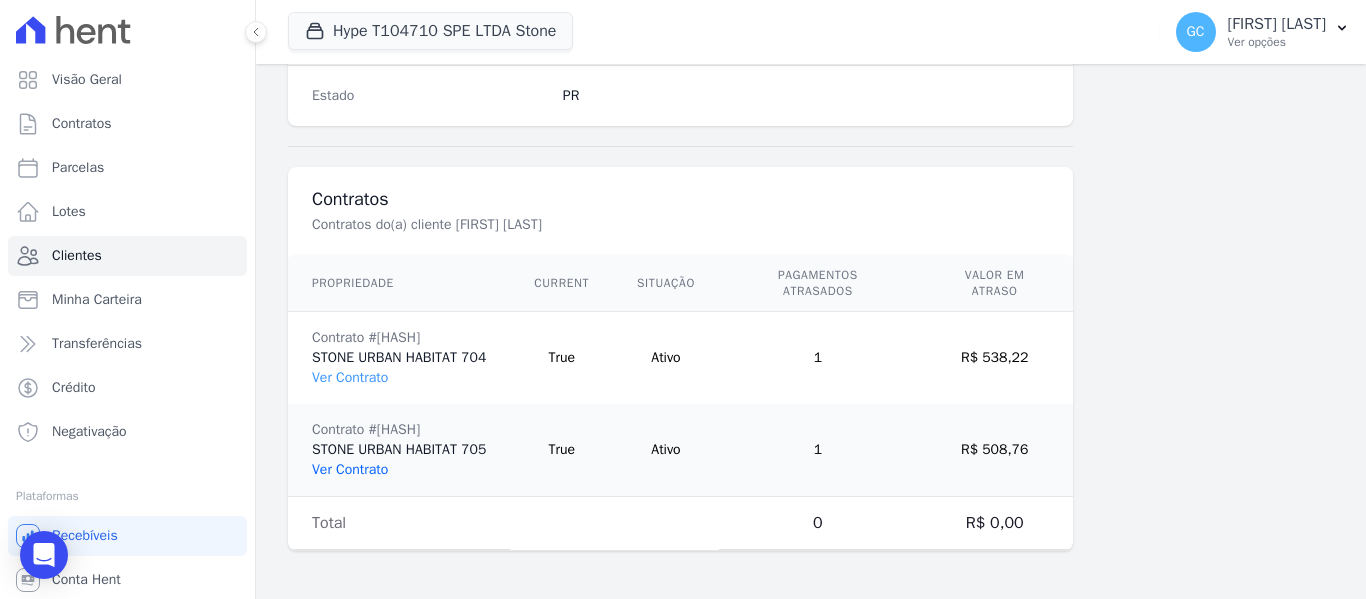 click on "Ver Contrato" at bounding box center (350, 469) 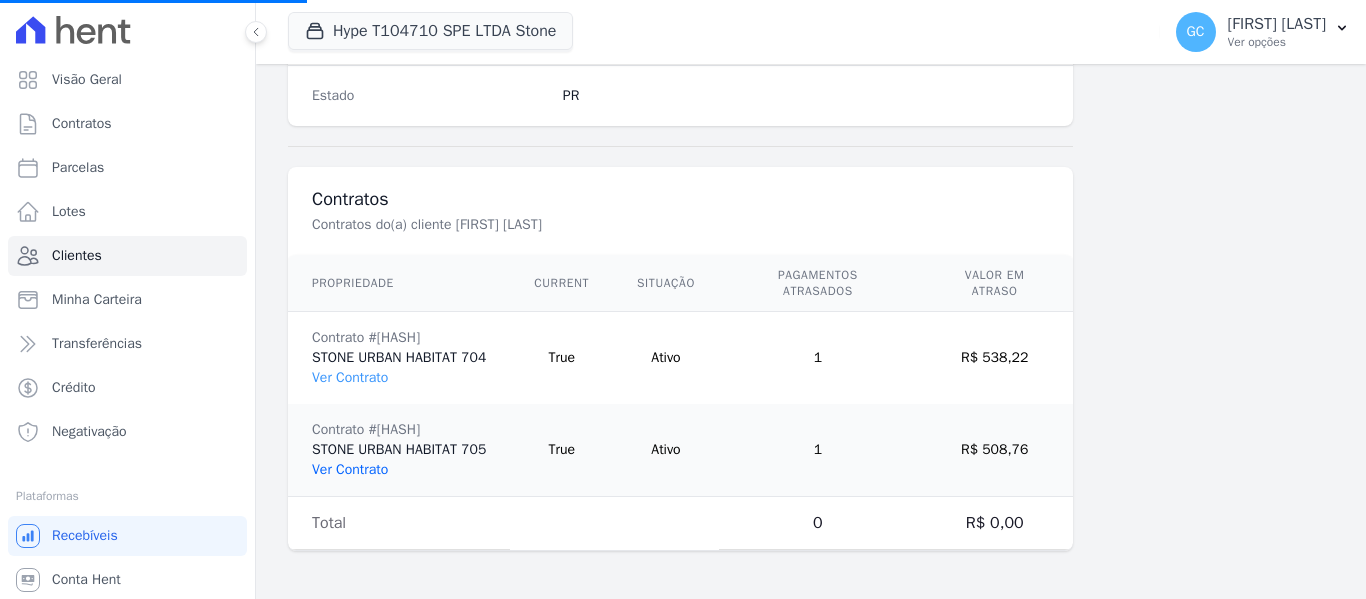 click on "Ver Contrato" at bounding box center (350, 469) 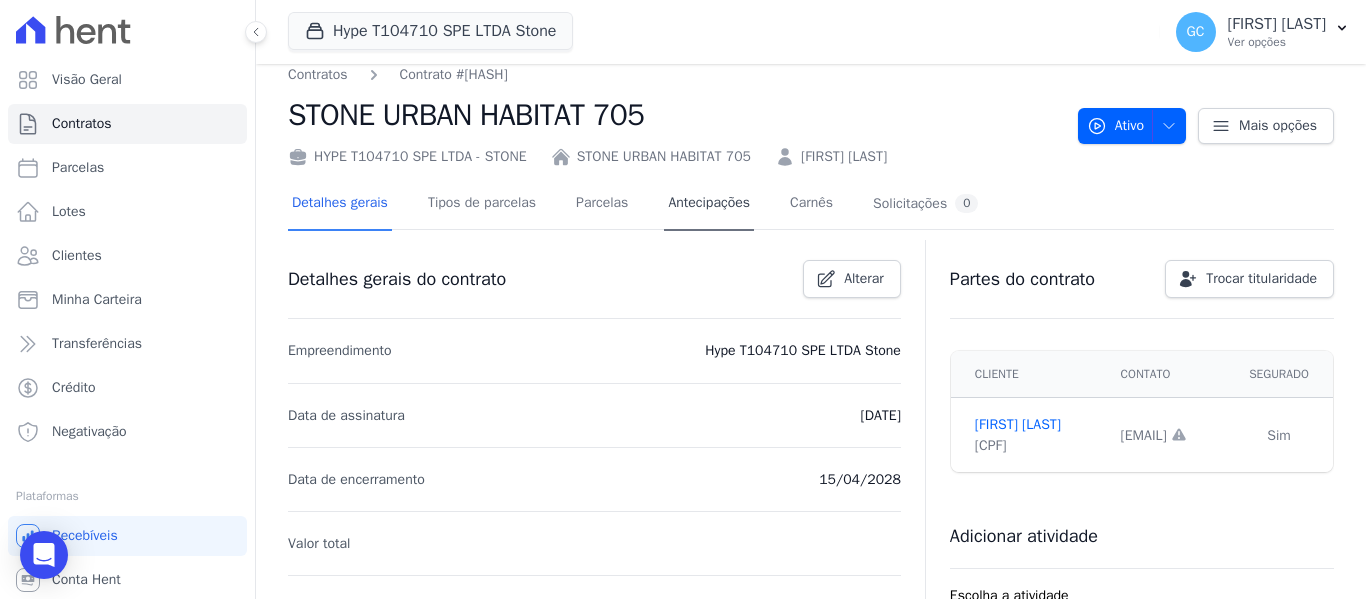 scroll, scrollTop: 0, scrollLeft: 0, axis: both 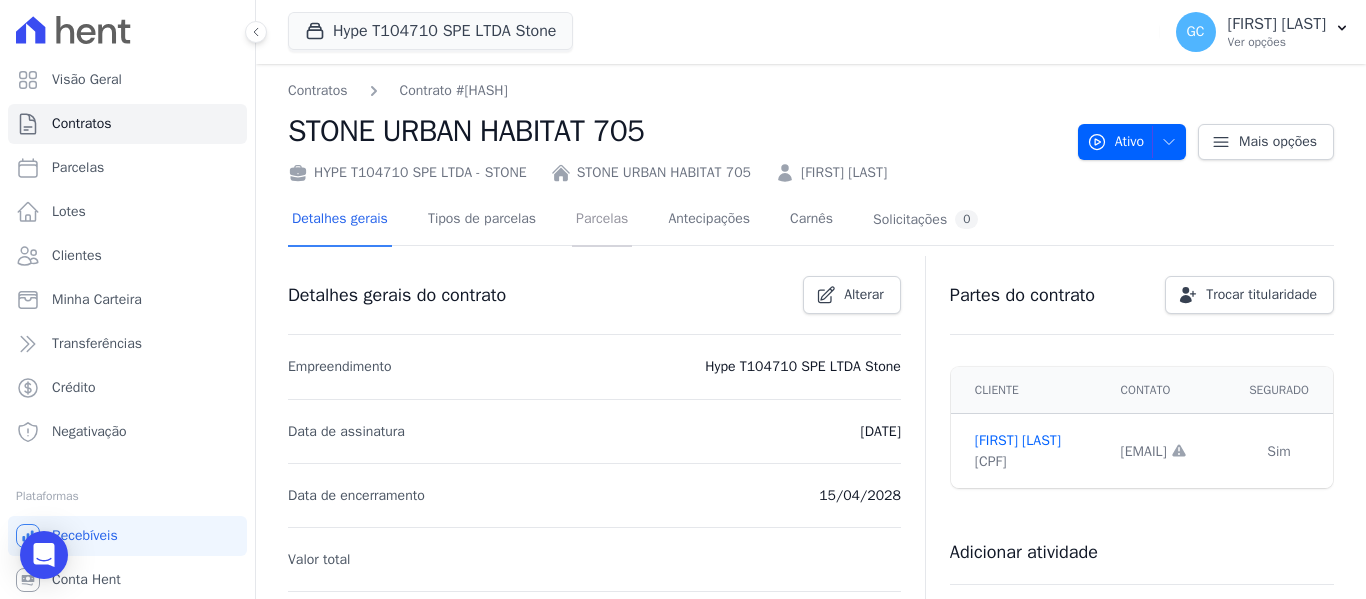 click on "Parcelas" at bounding box center [602, 220] 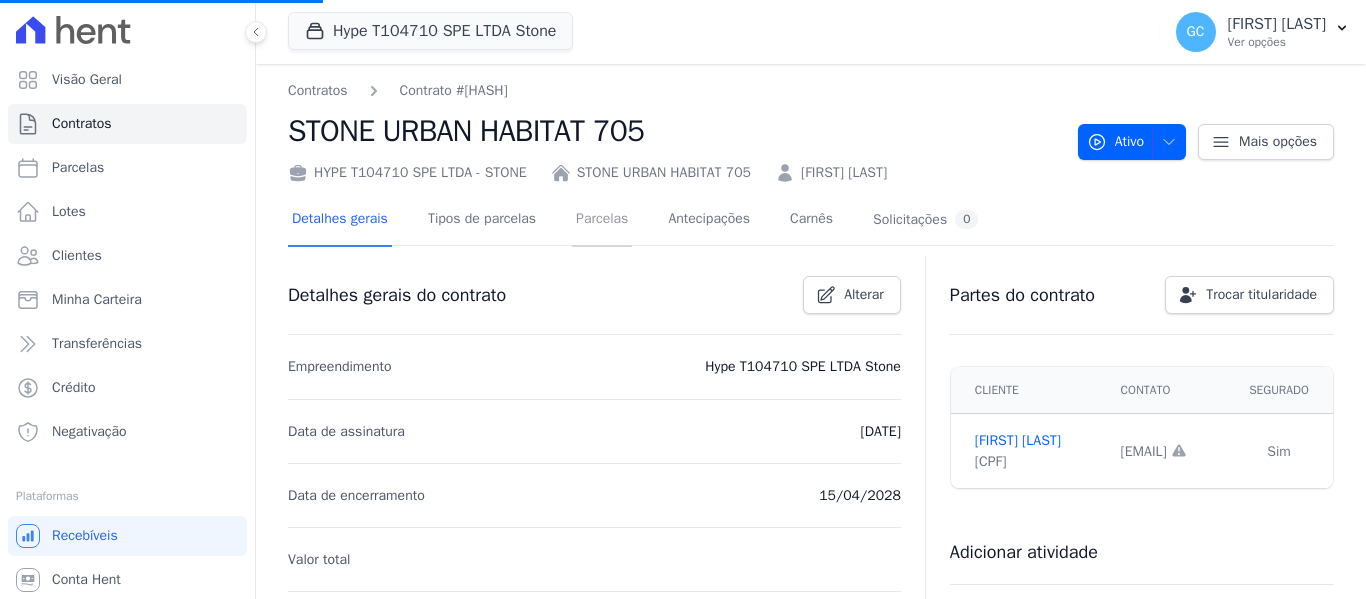 click on "Parcelas" at bounding box center [602, 220] 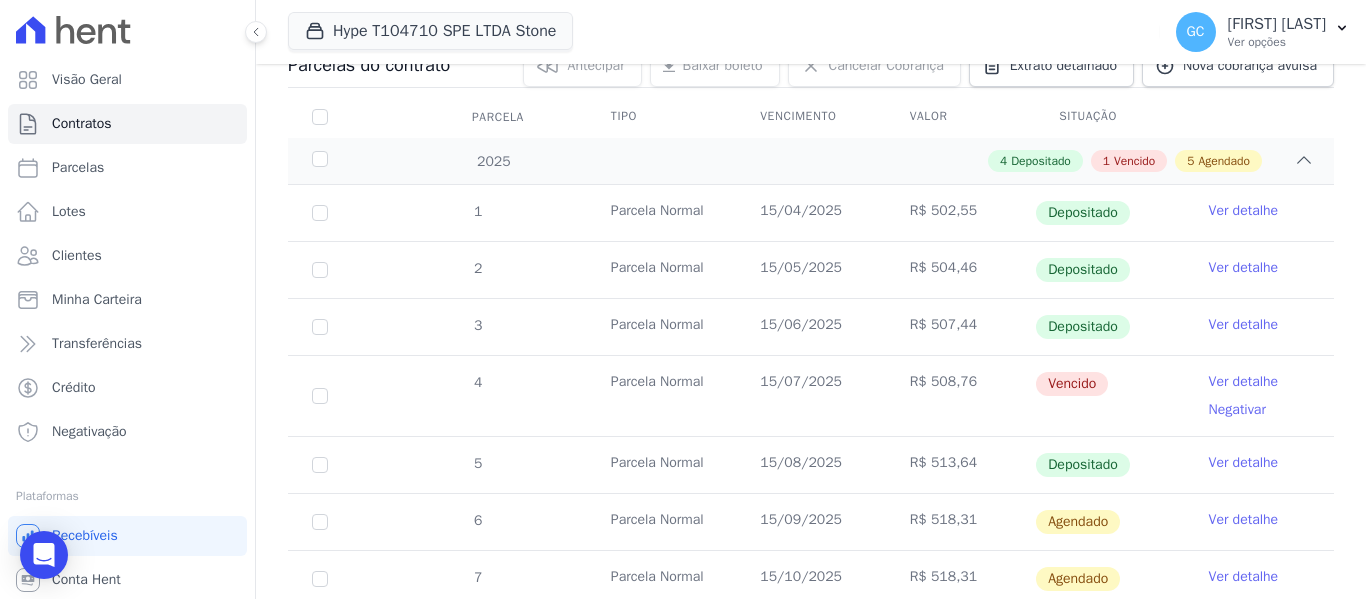 scroll, scrollTop: 300, scrollLeft: 0, axis: vertical 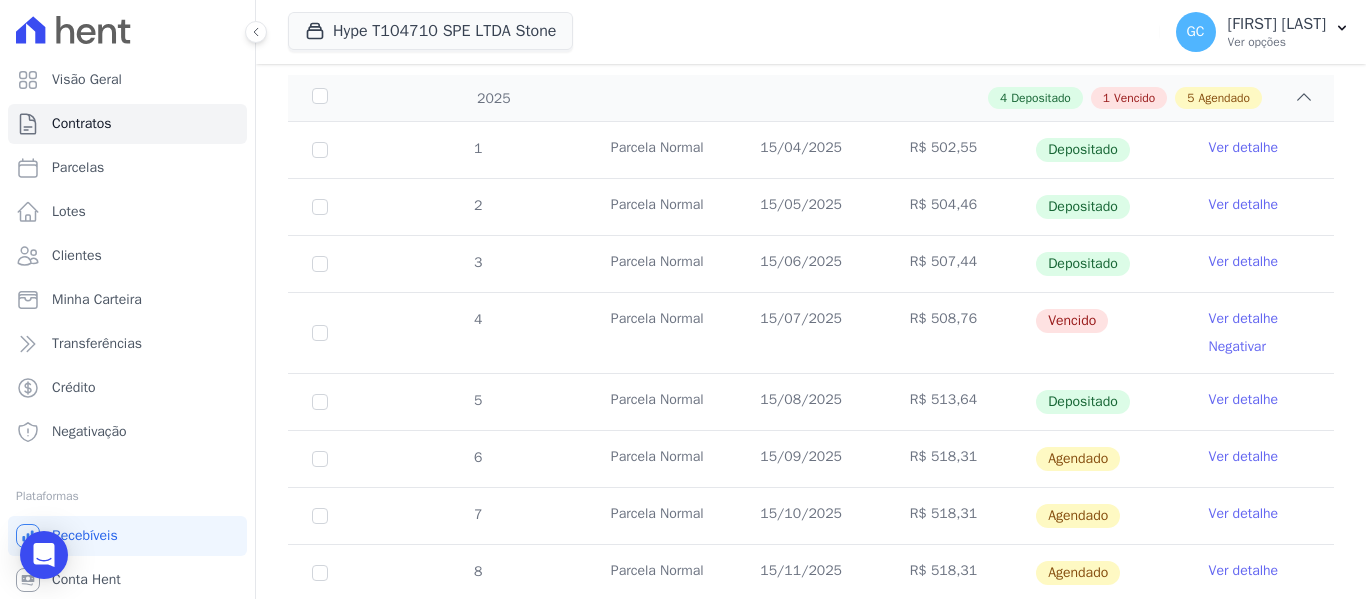 click on "Ver detalhe" at bounding box center (1244, 319) 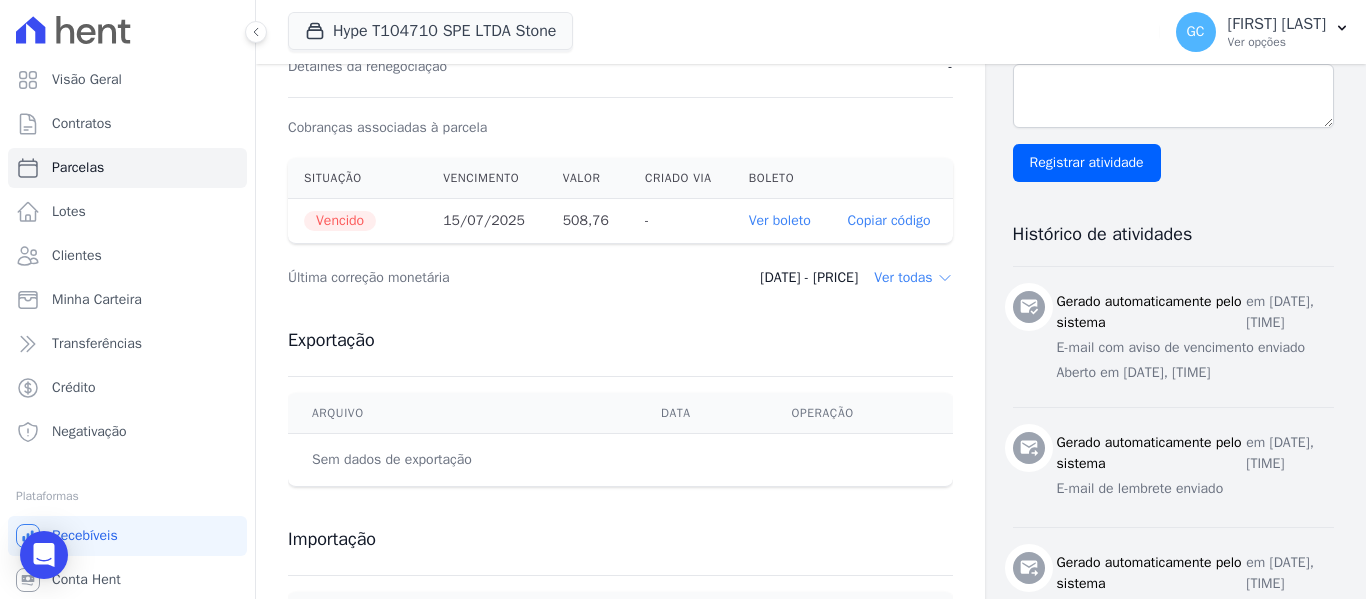 scroll, scrollTop: 600, scrollLeft: 0, axis: vertical 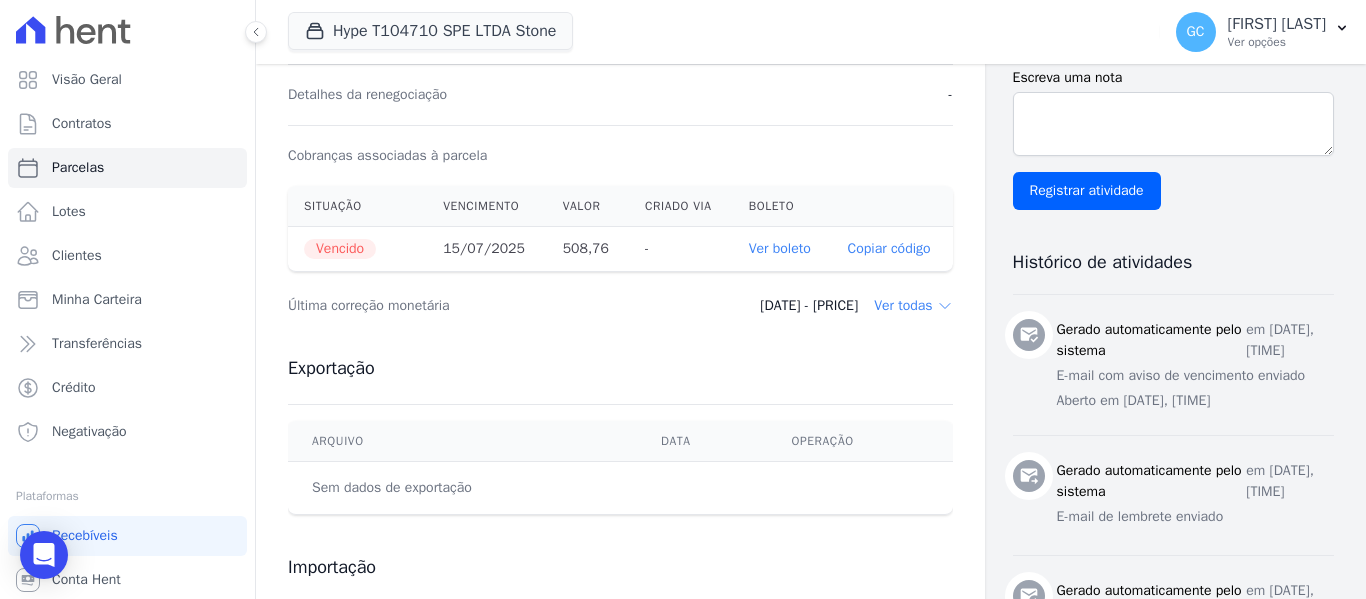click on "Ver boleto" at bounding box center (780, 248) 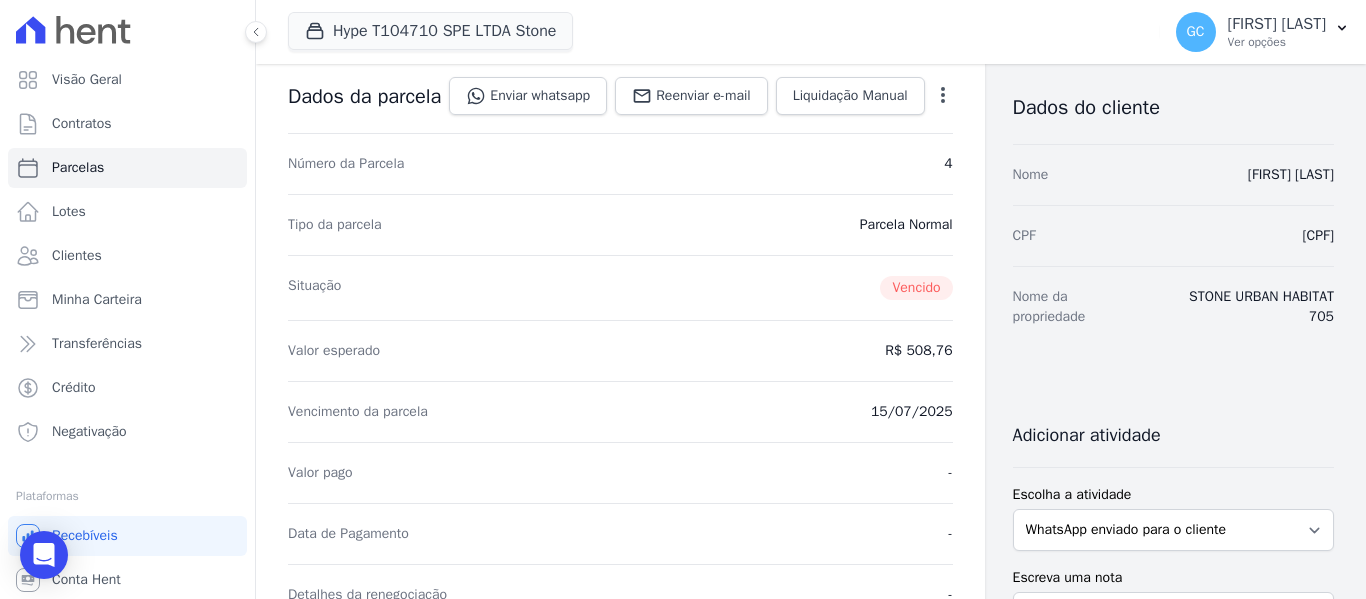 scroll, scrollTop: 0, scrollLeft: 0, axis: both 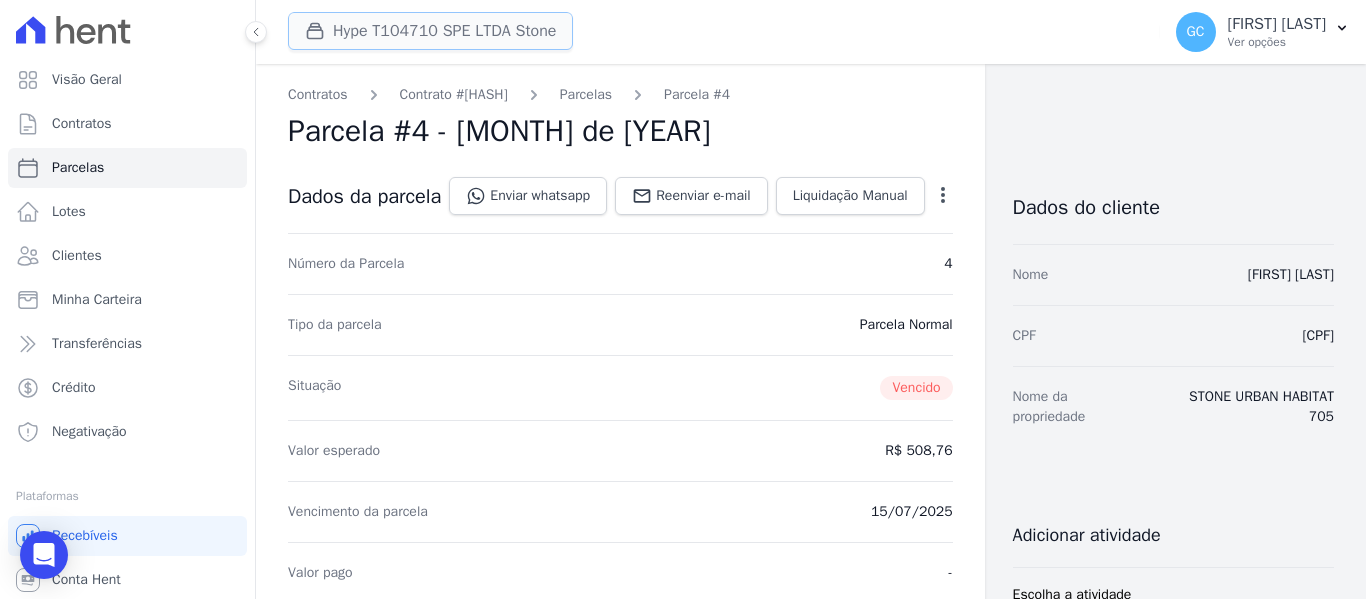 click on "Hype T104710 SPE LTDA   Stone" at bounding box center [430, 31] 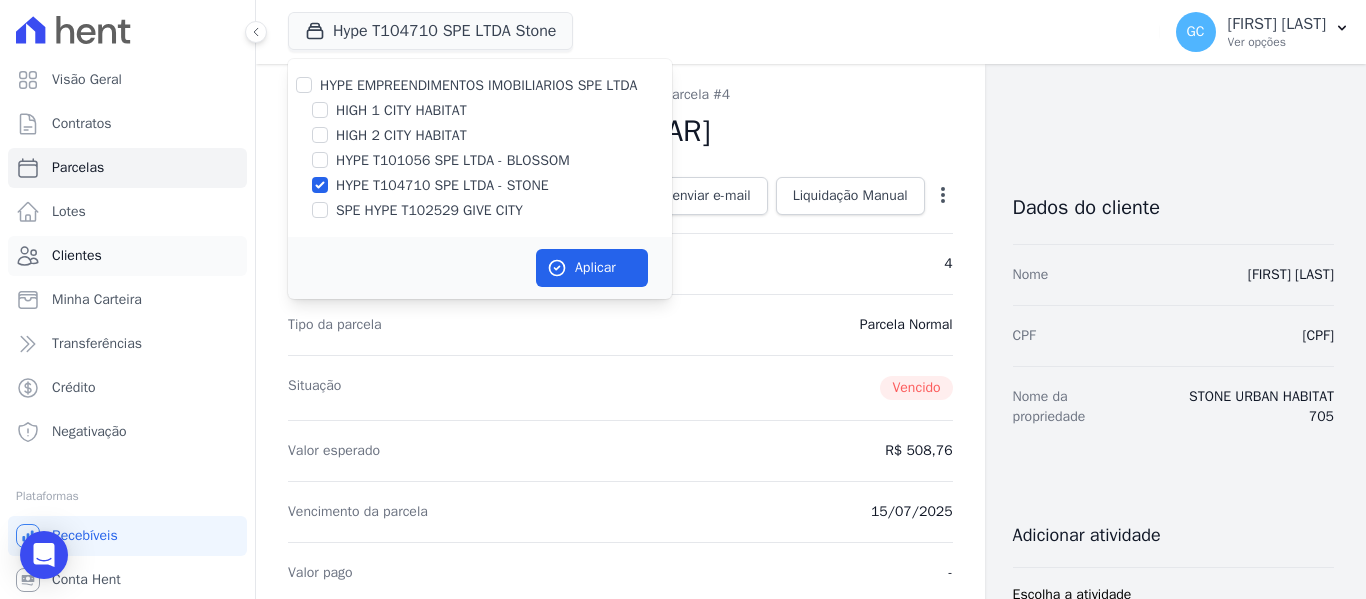 click on "Clientes" at bounding box center [77, 256] 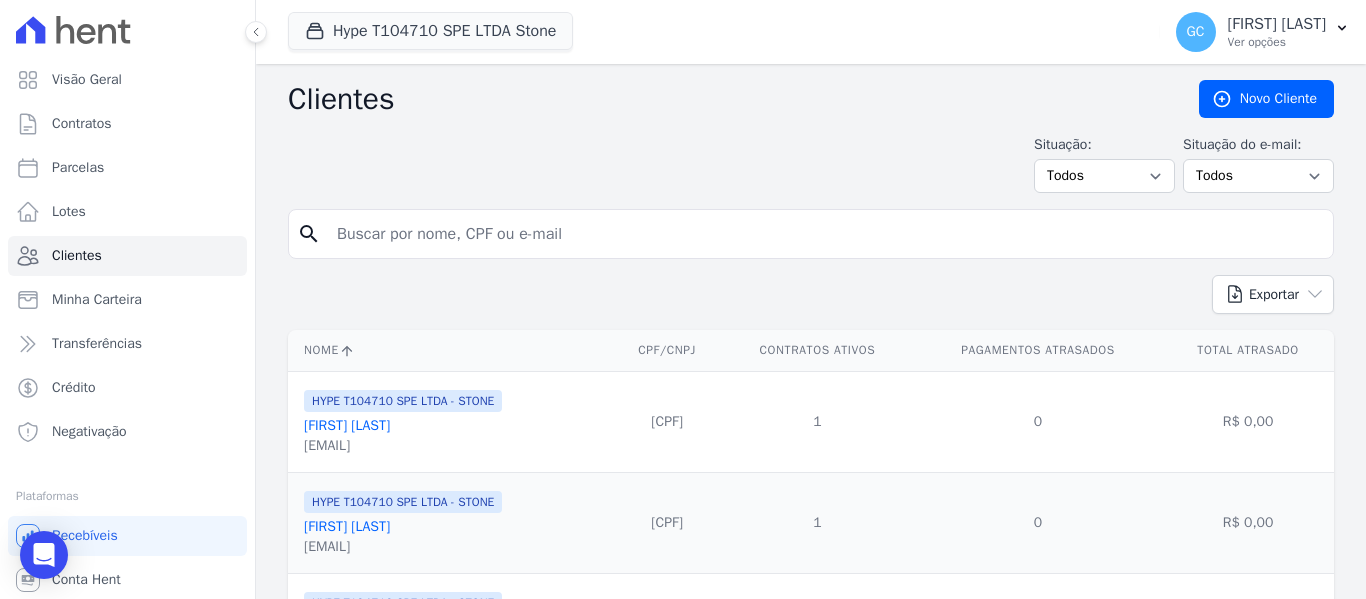 click at bounding box center [825, 234] 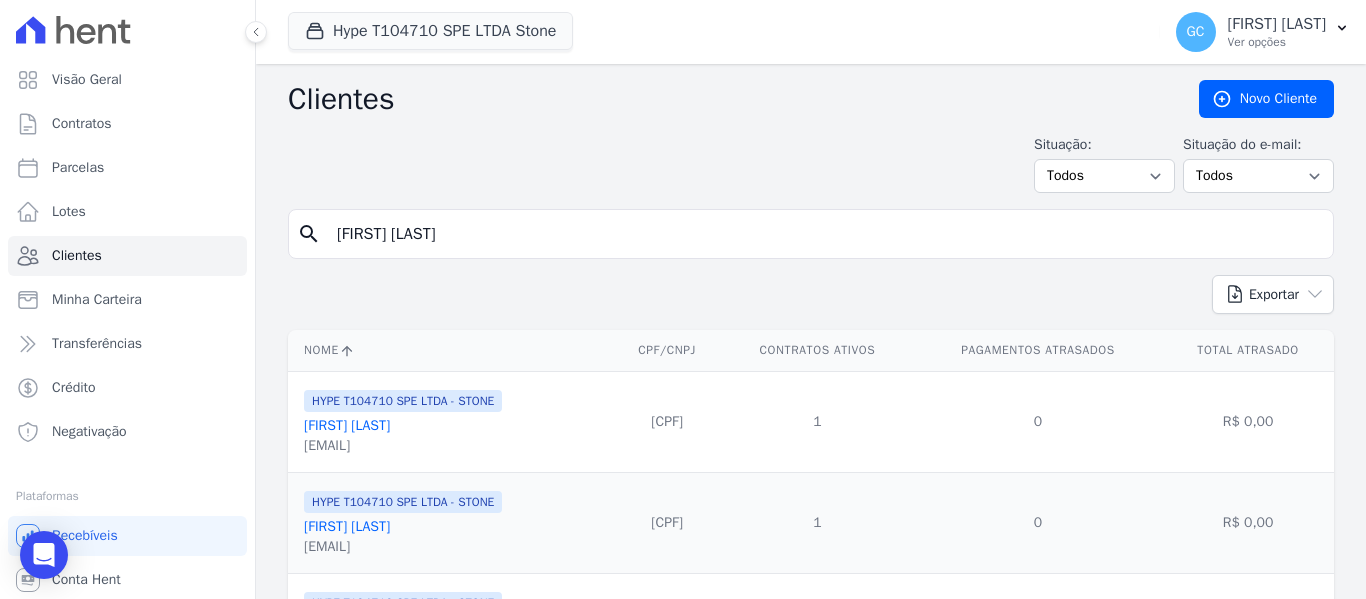 type on "[FIRST] [LAST]" 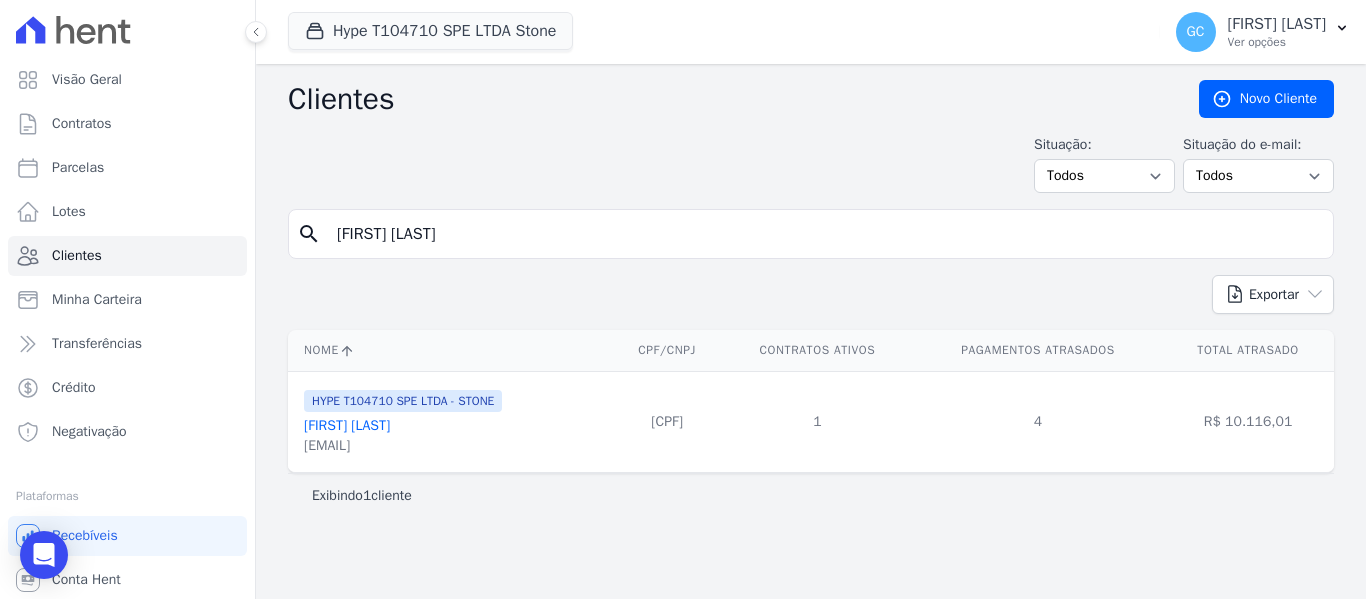 click on "[FIRST] [LAST]" at bounding box center (347, 425) 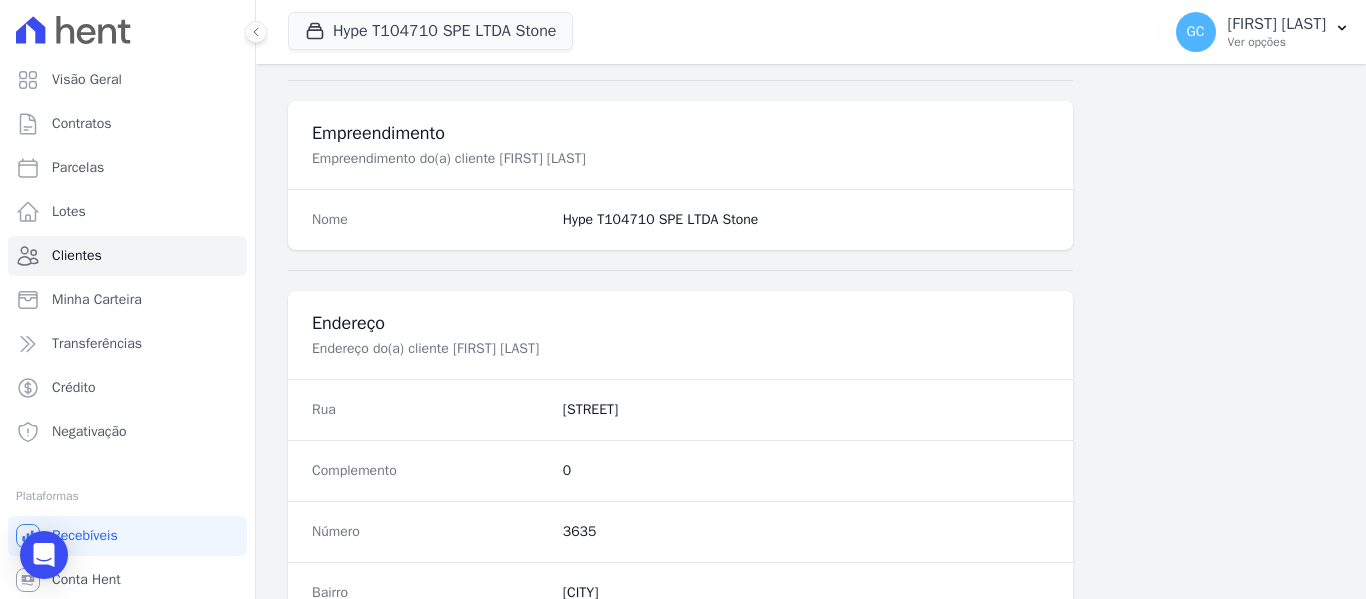 scroll, scrollTop: 1288, scrollLeft: 0, axis: vertical 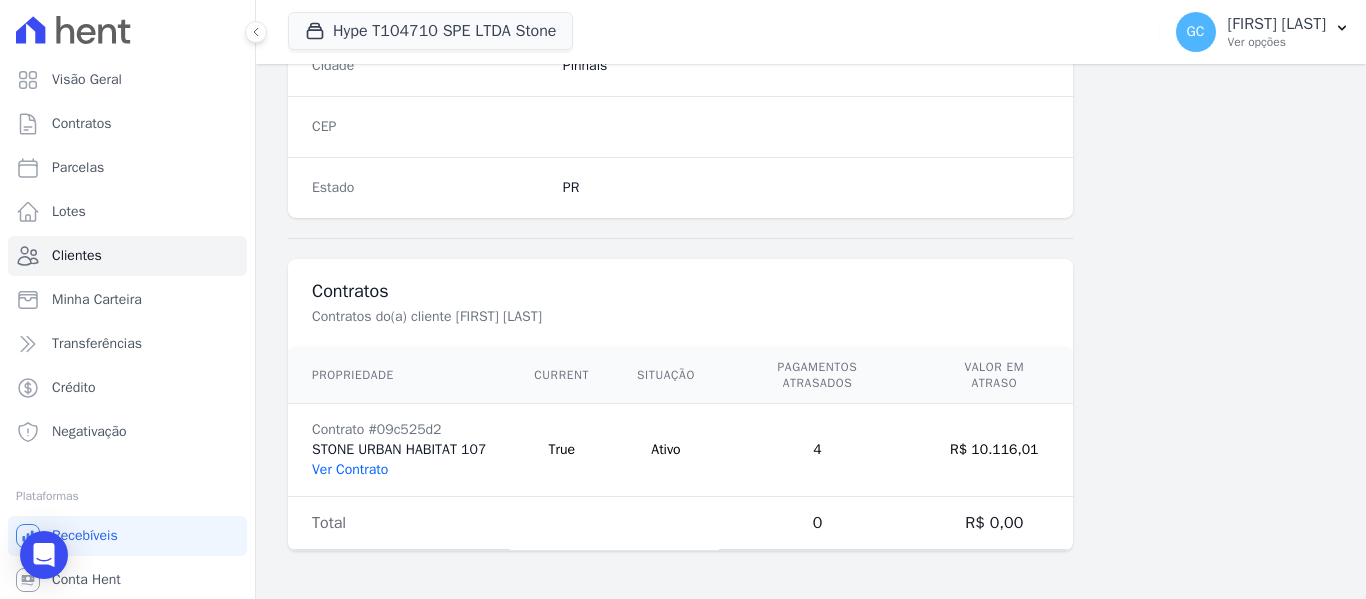 click on "Ver Contrato" at bounding box center [350, 469] 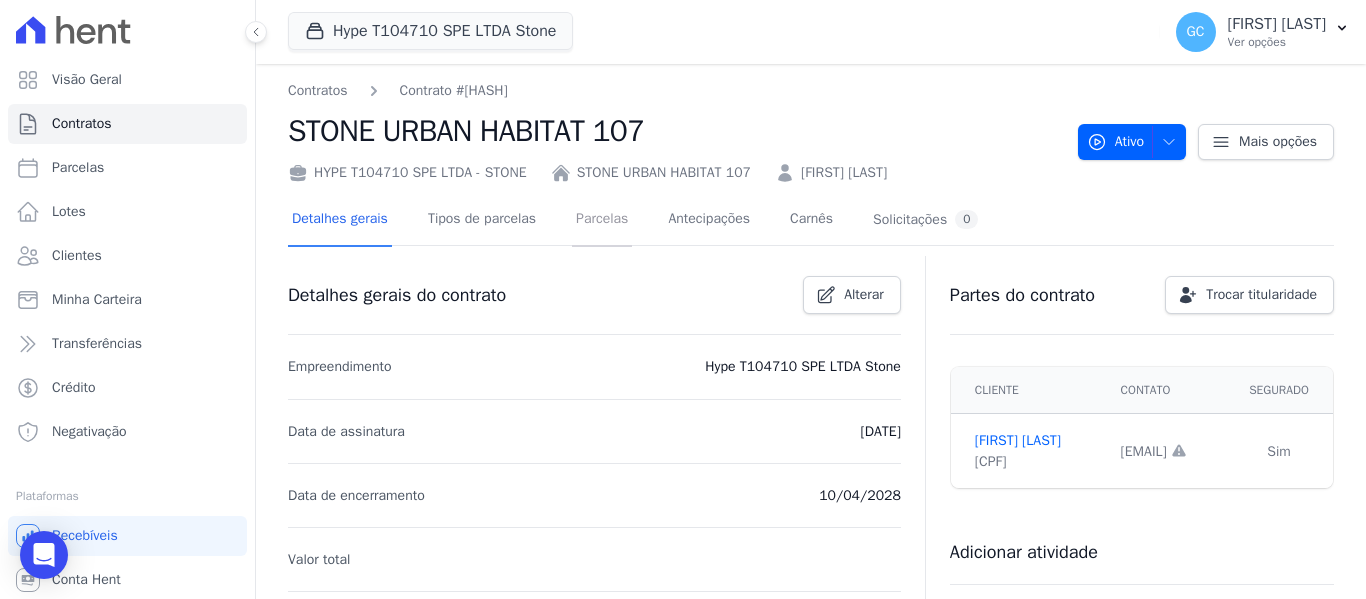 click on "Parcelas" at bounding box center [602, 220] 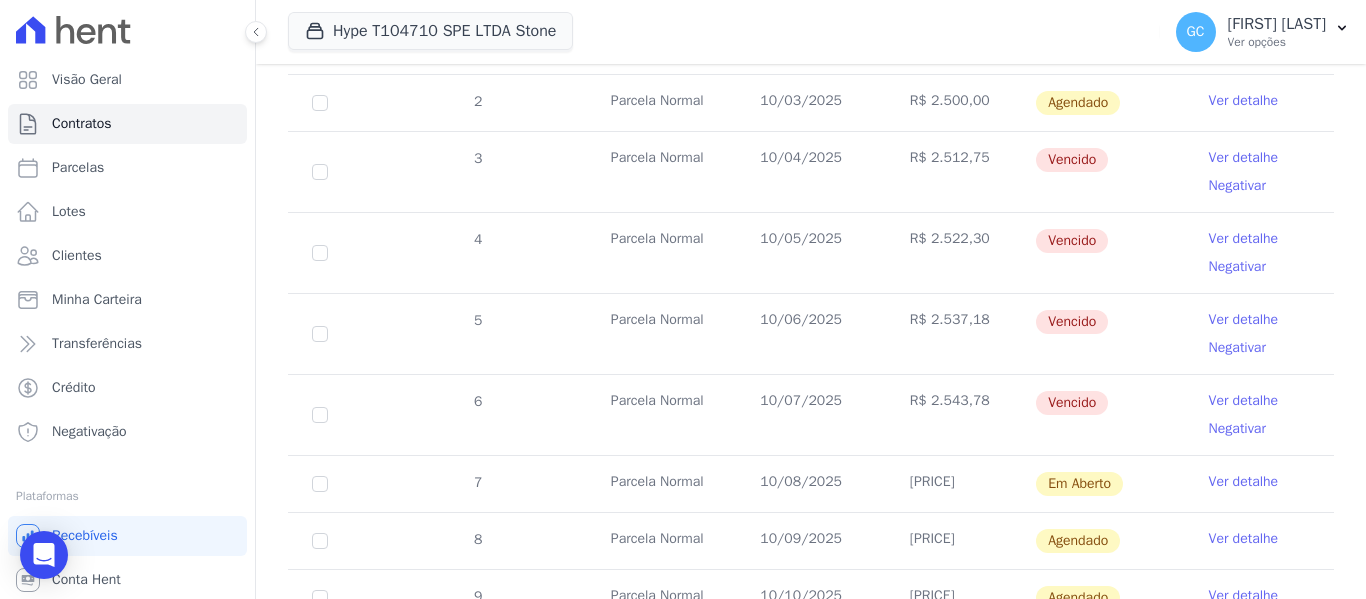 scroll, scrollTop: 600, scrollLeft: 0, axis: vertical 